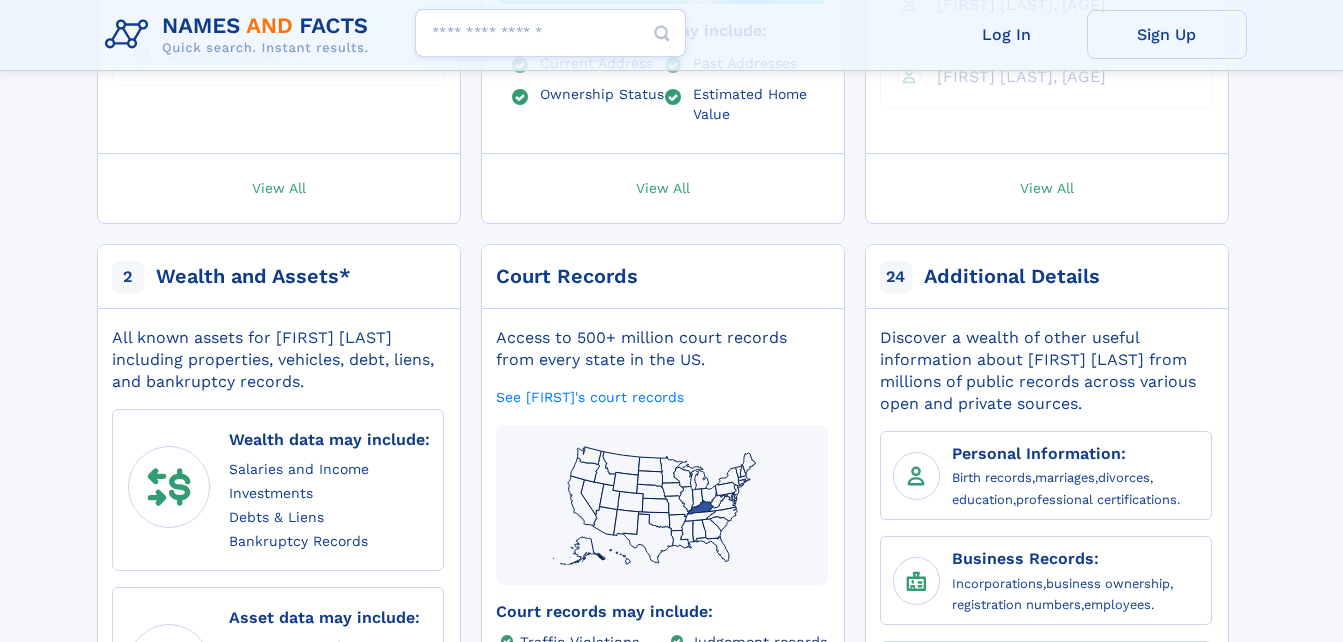 scroll, scrollTop: 819, scrollLeft: 0, axis: vertical 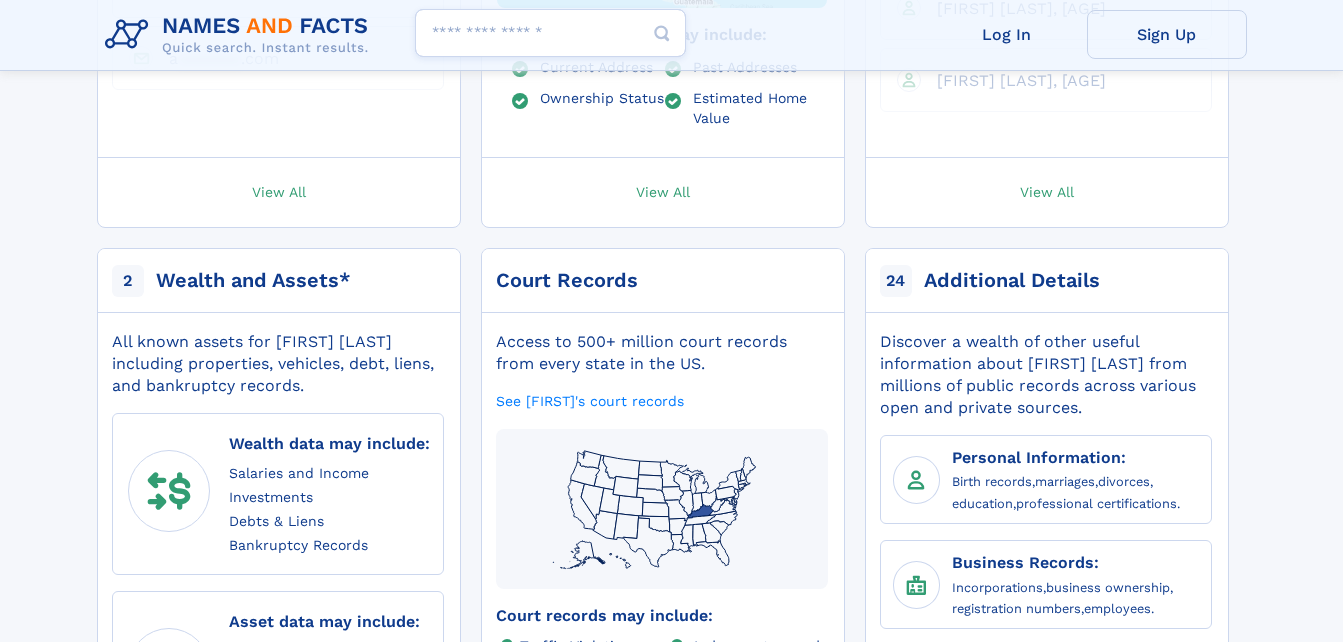 click on "Search people" at bounding box center [550, 33] 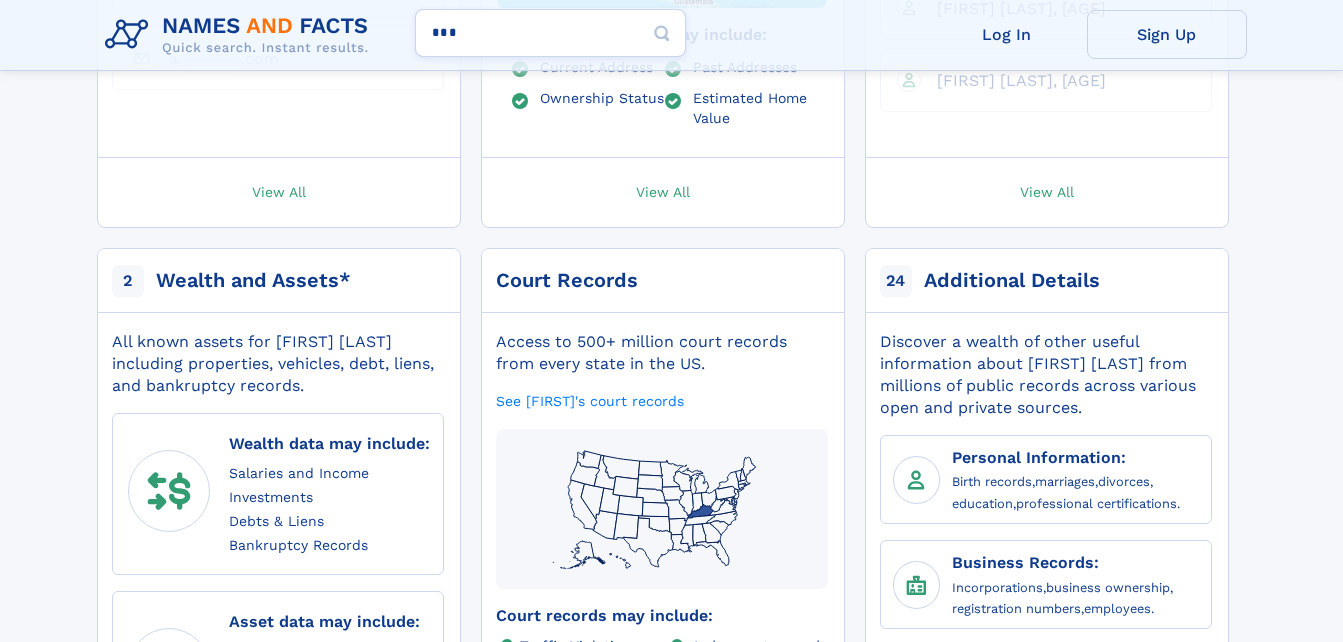 type on "****" 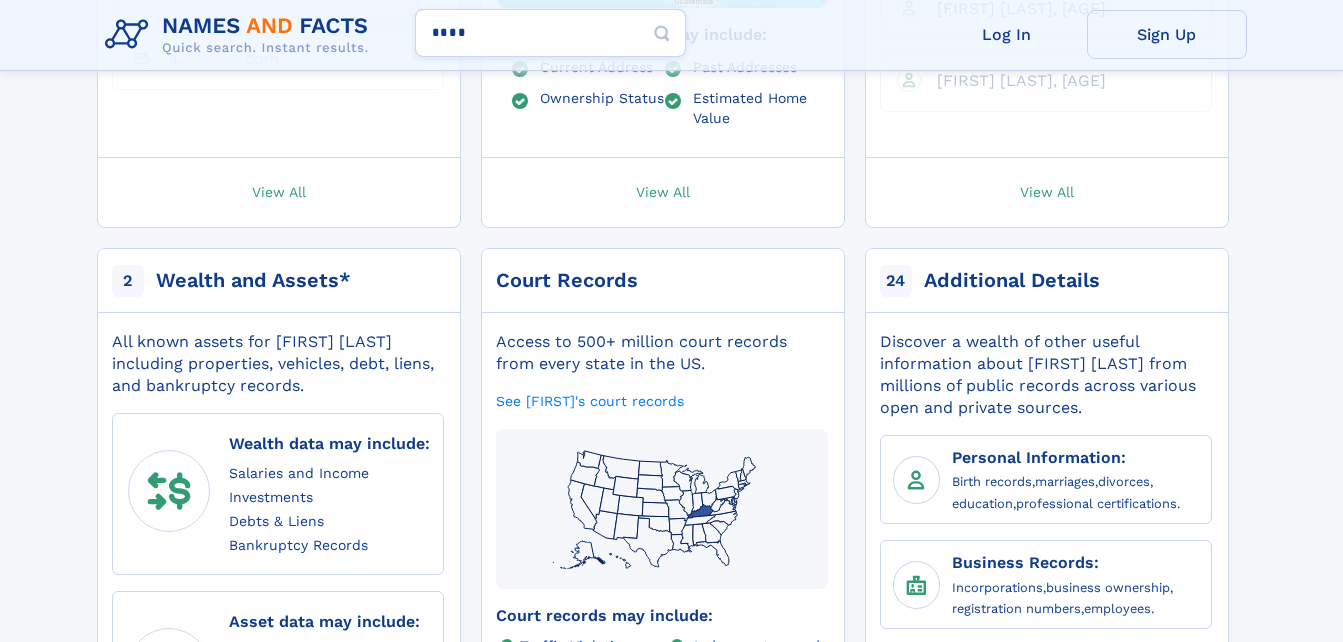 type on "**********" 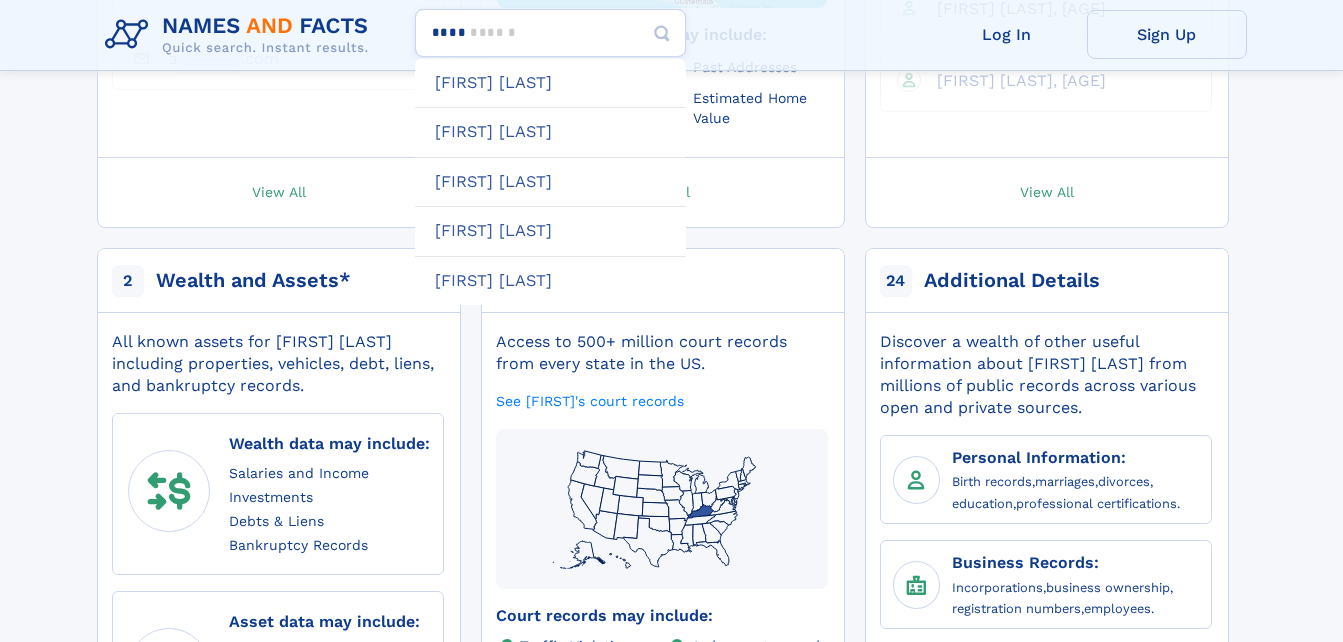 type on "*****" 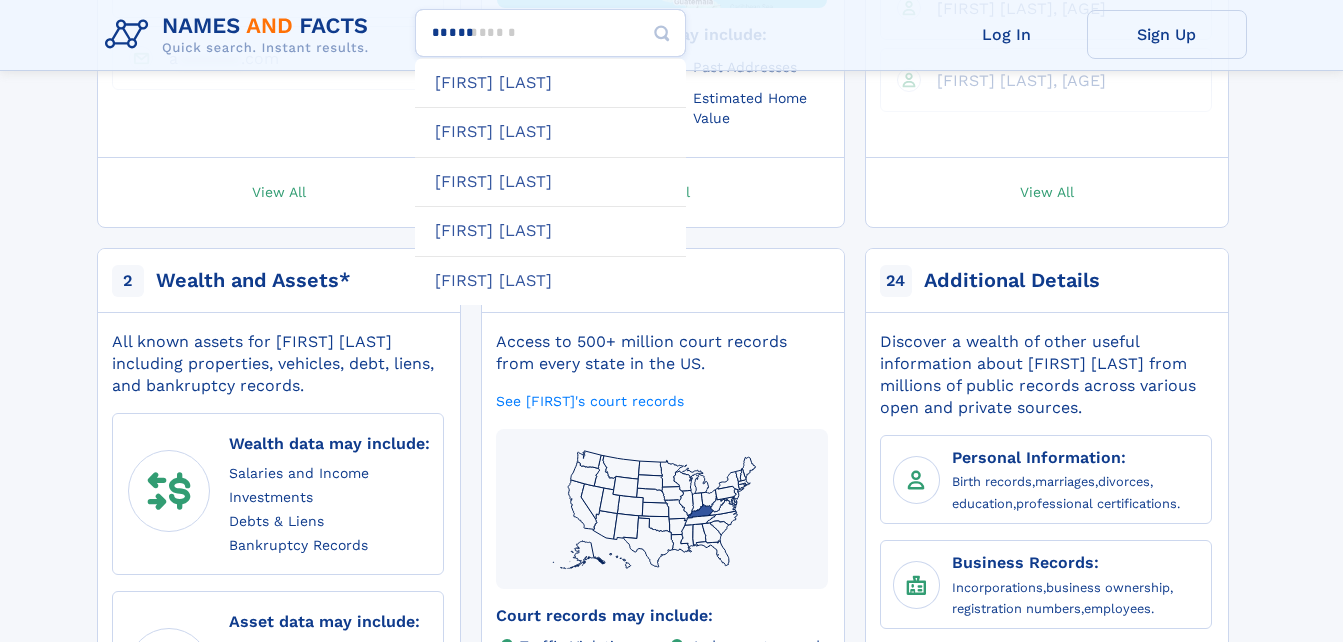 type 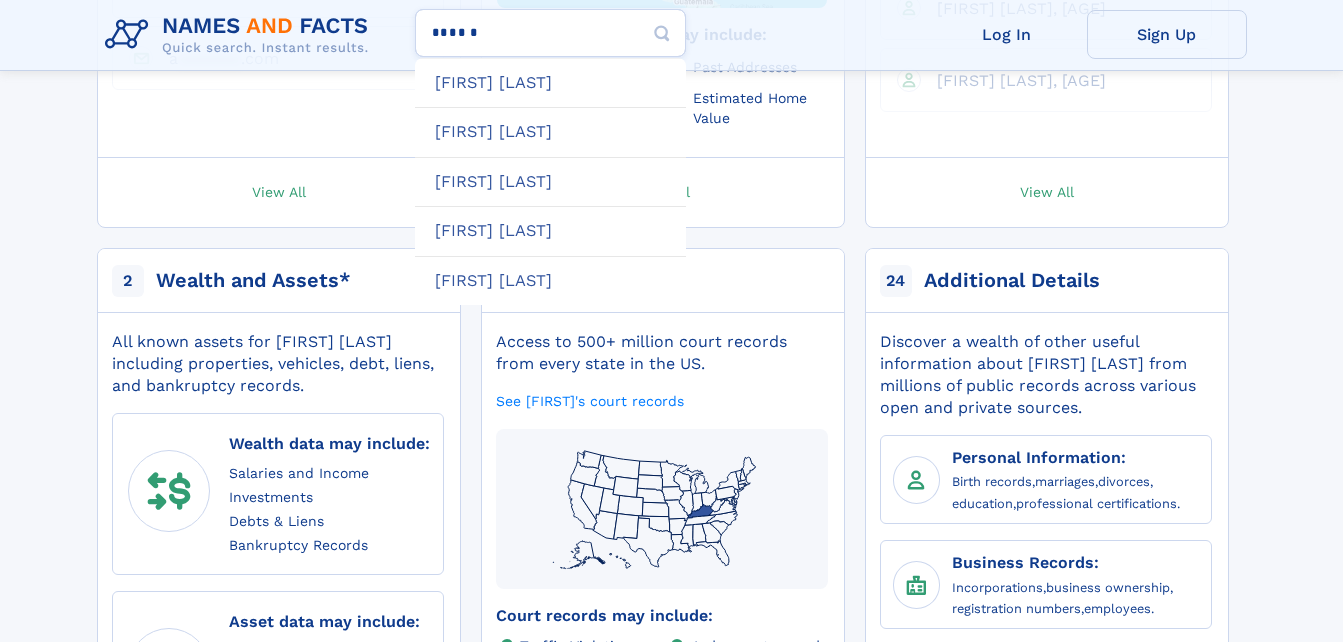 type on "*******" 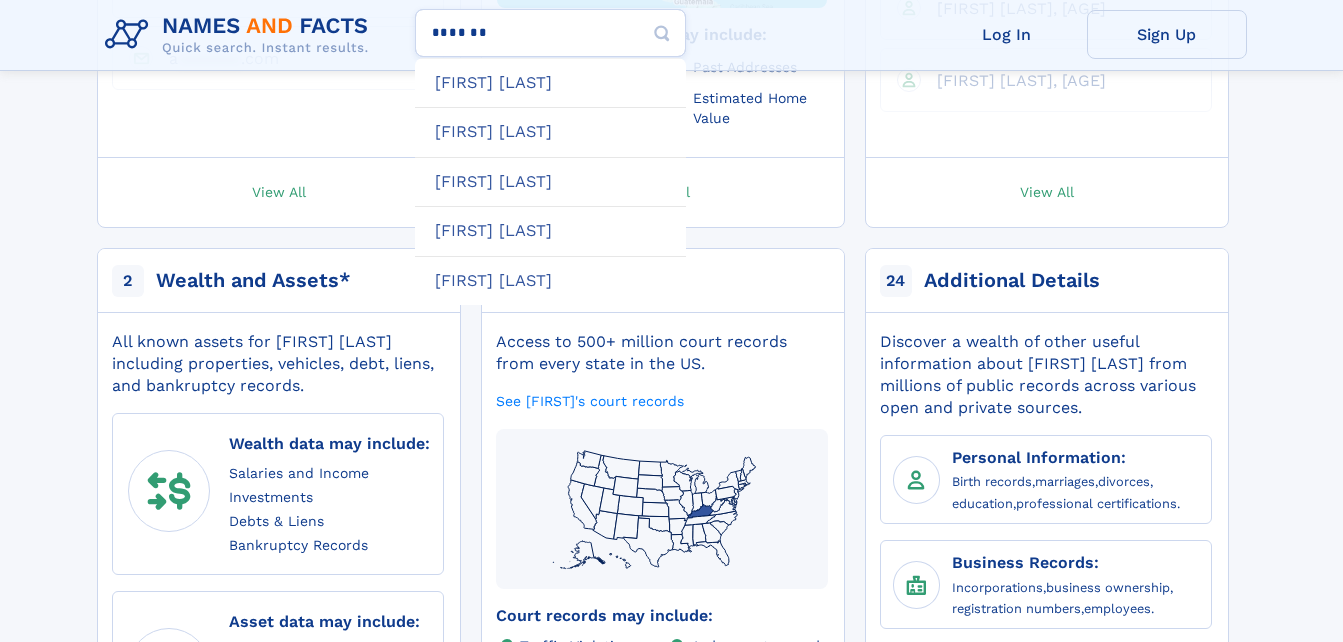 type on "**********" 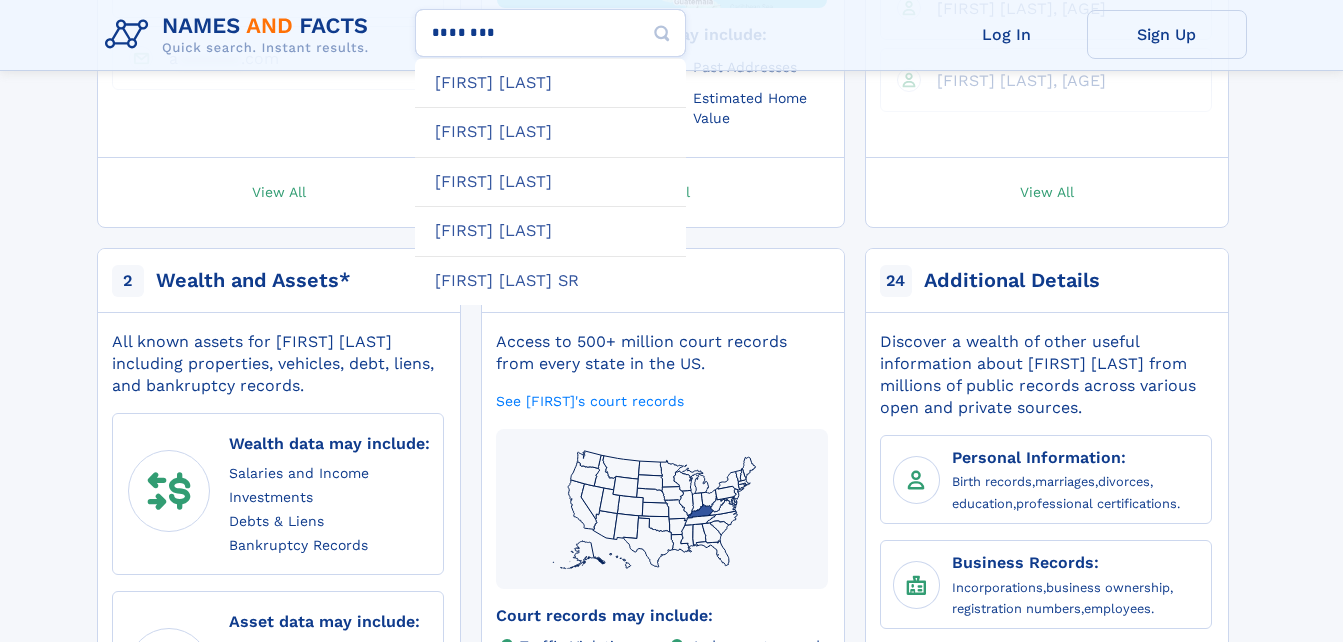 type on "**********" 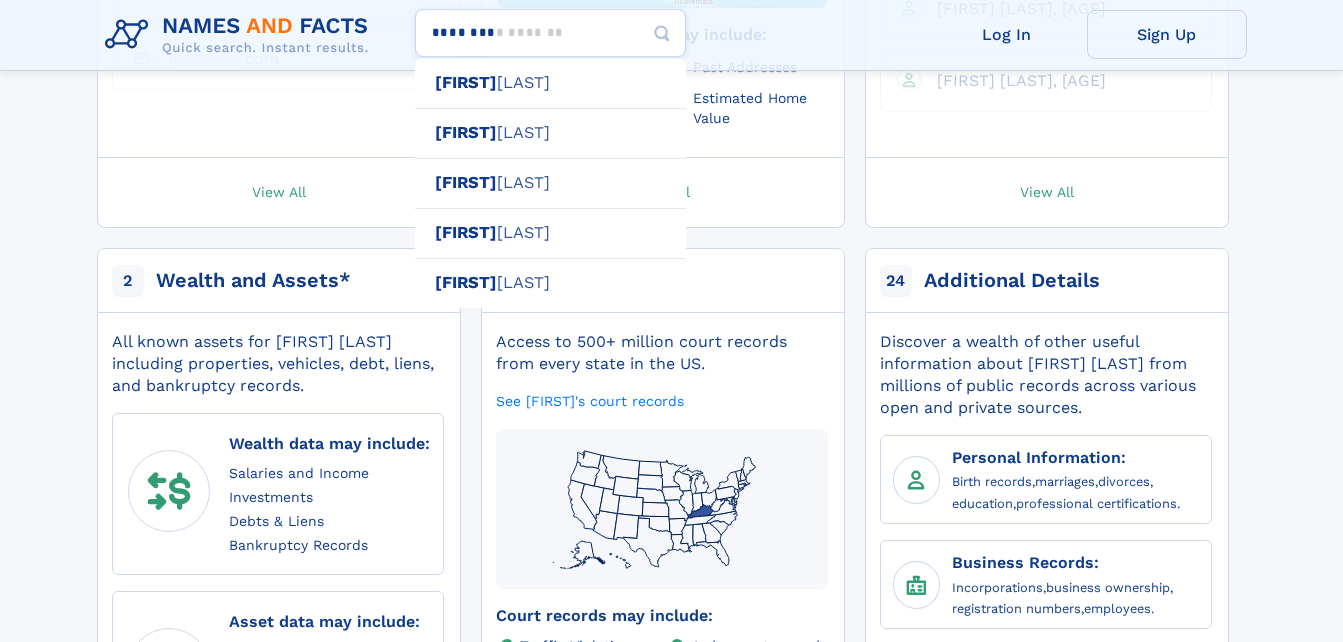 type on "********" 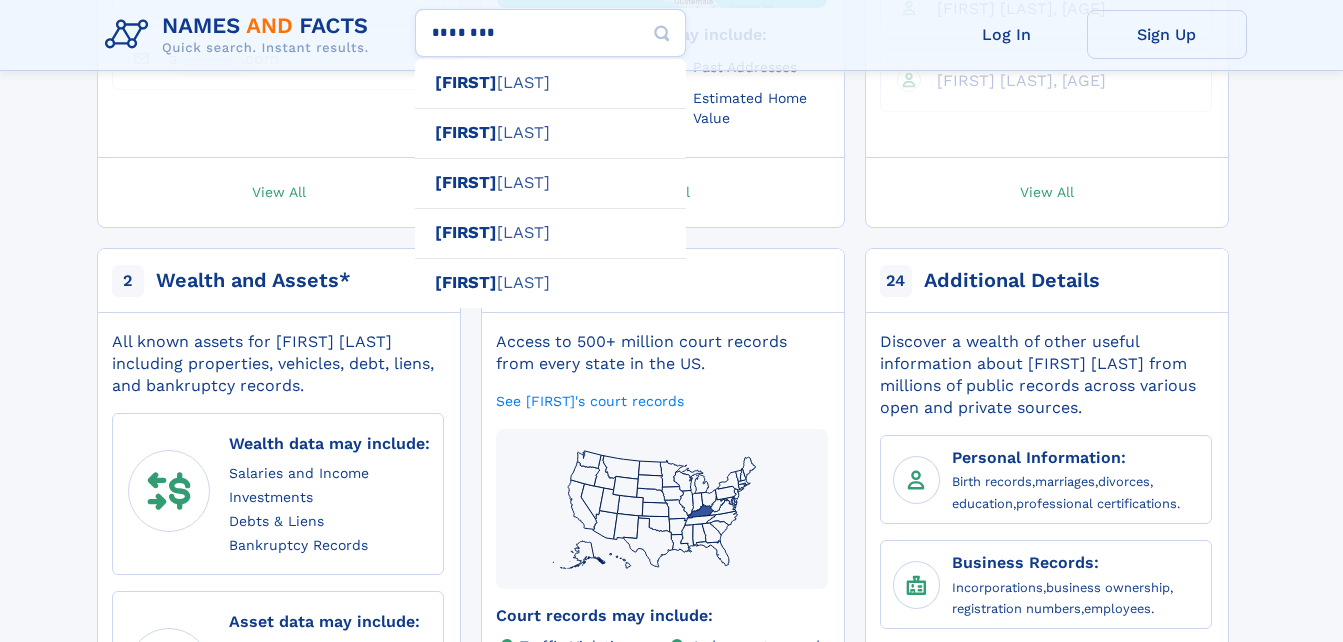 type on "**********" 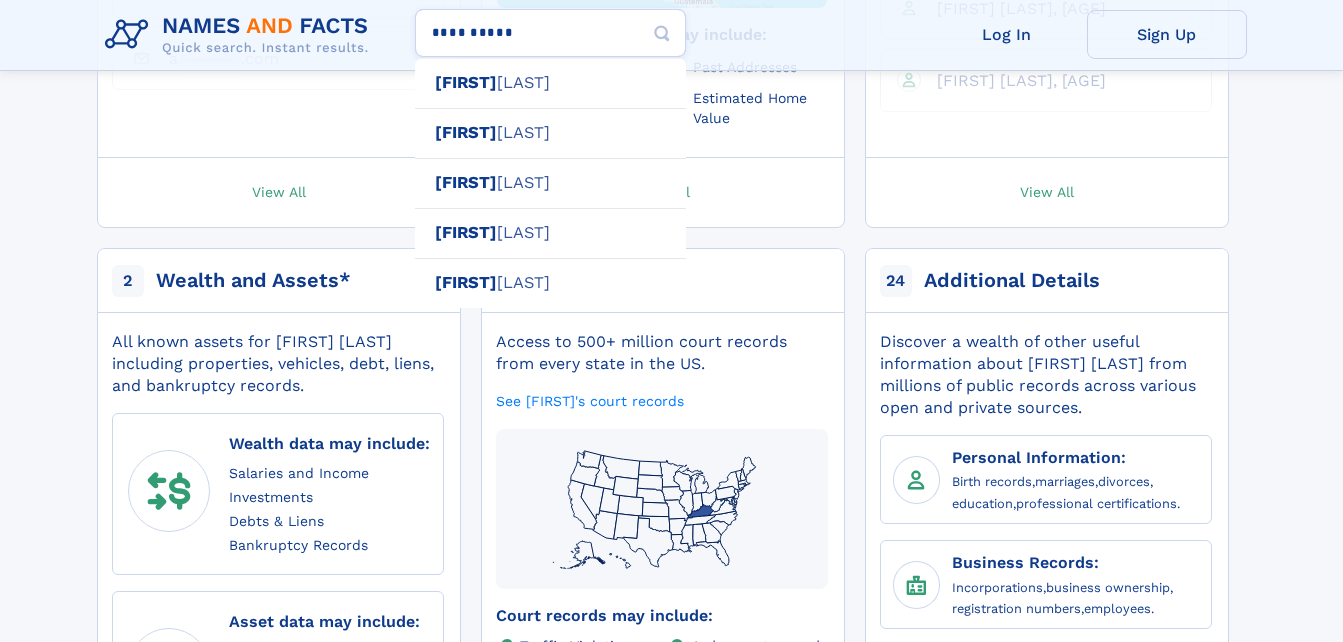 type on "**********" 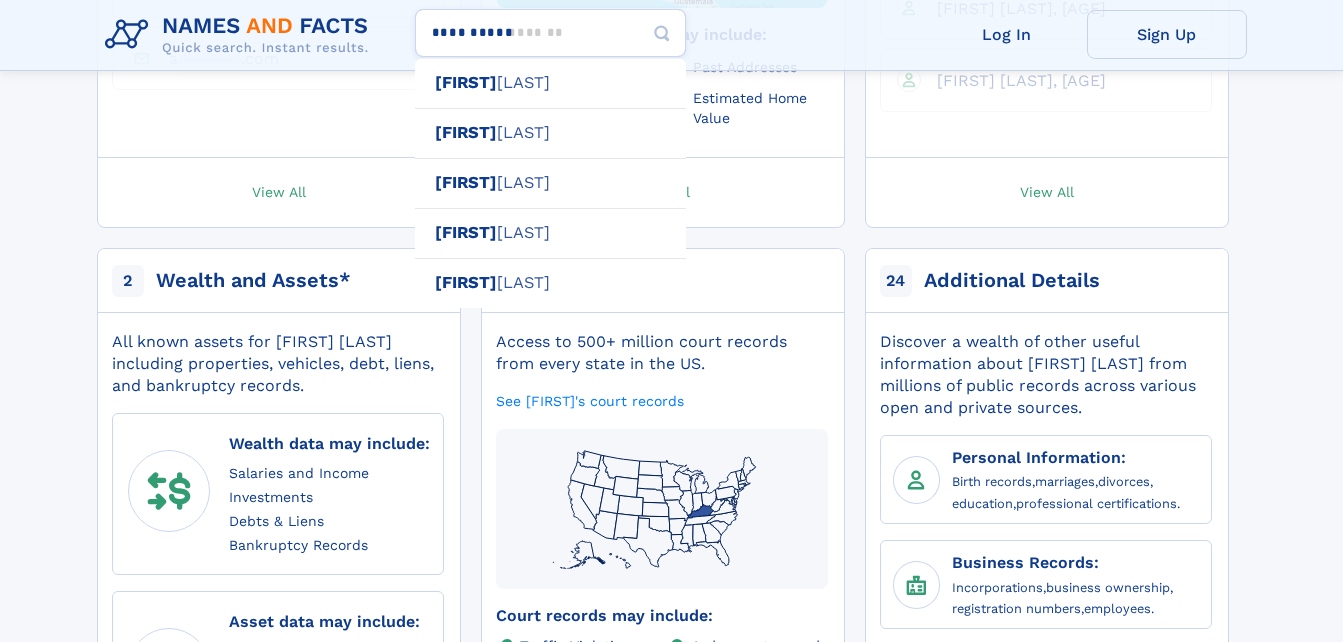 type 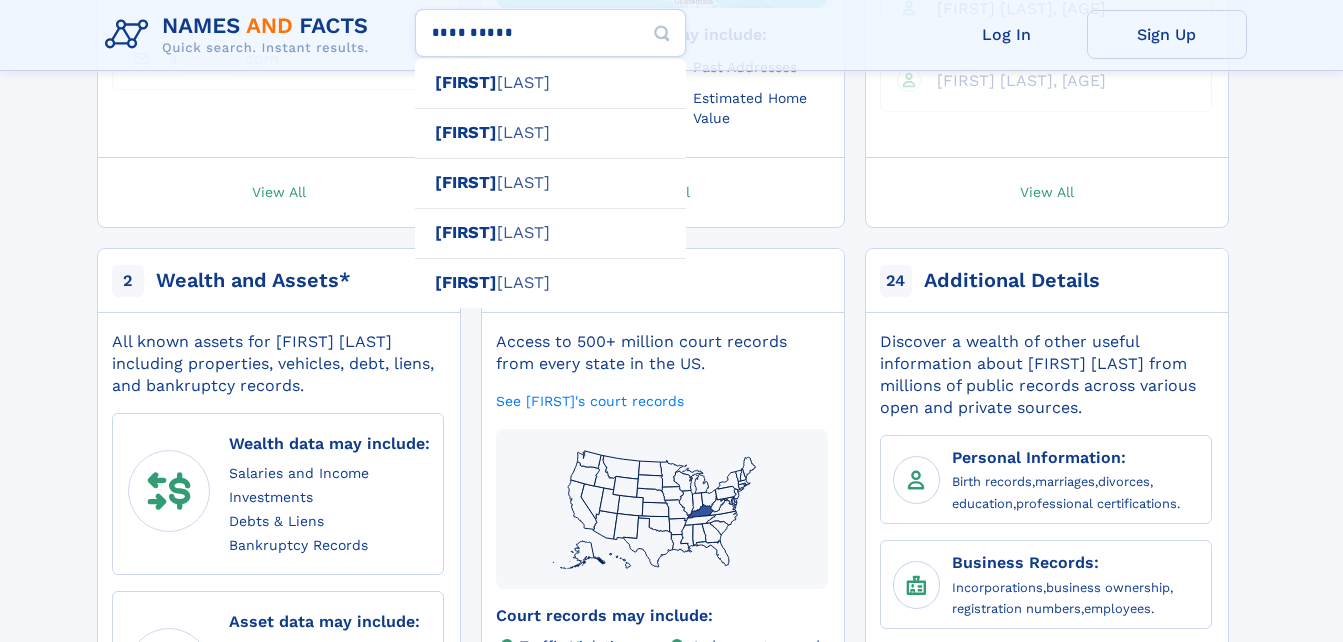 type on "**********" 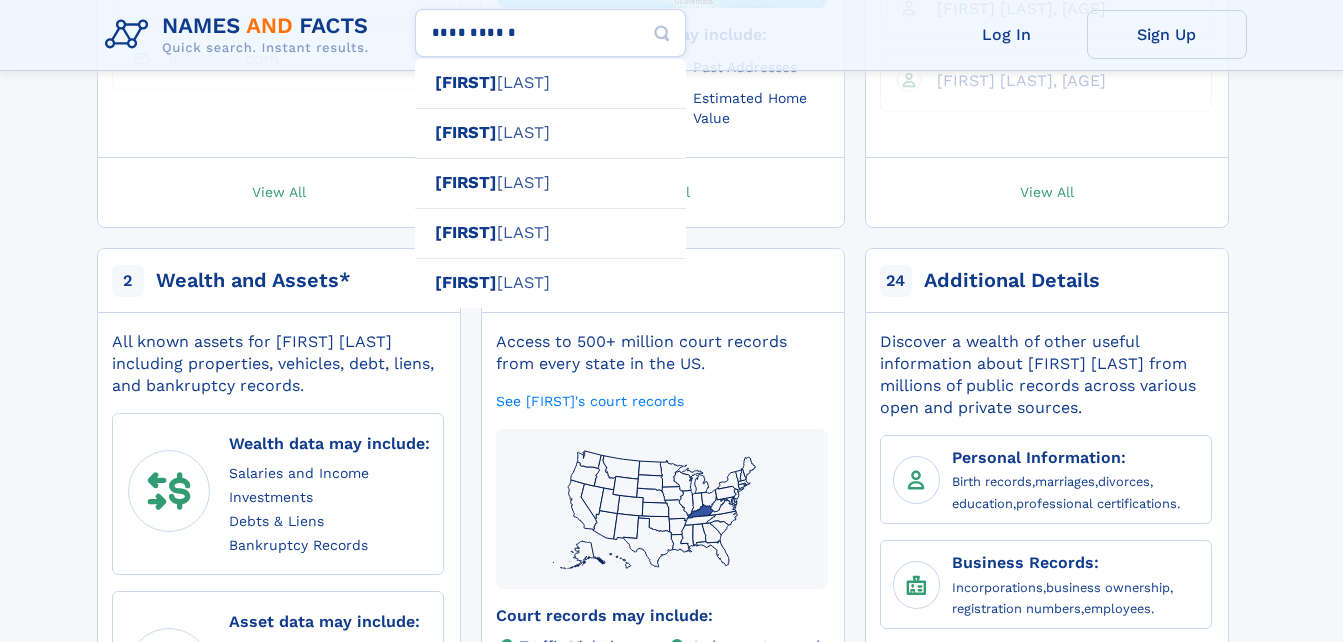 type on "**********" 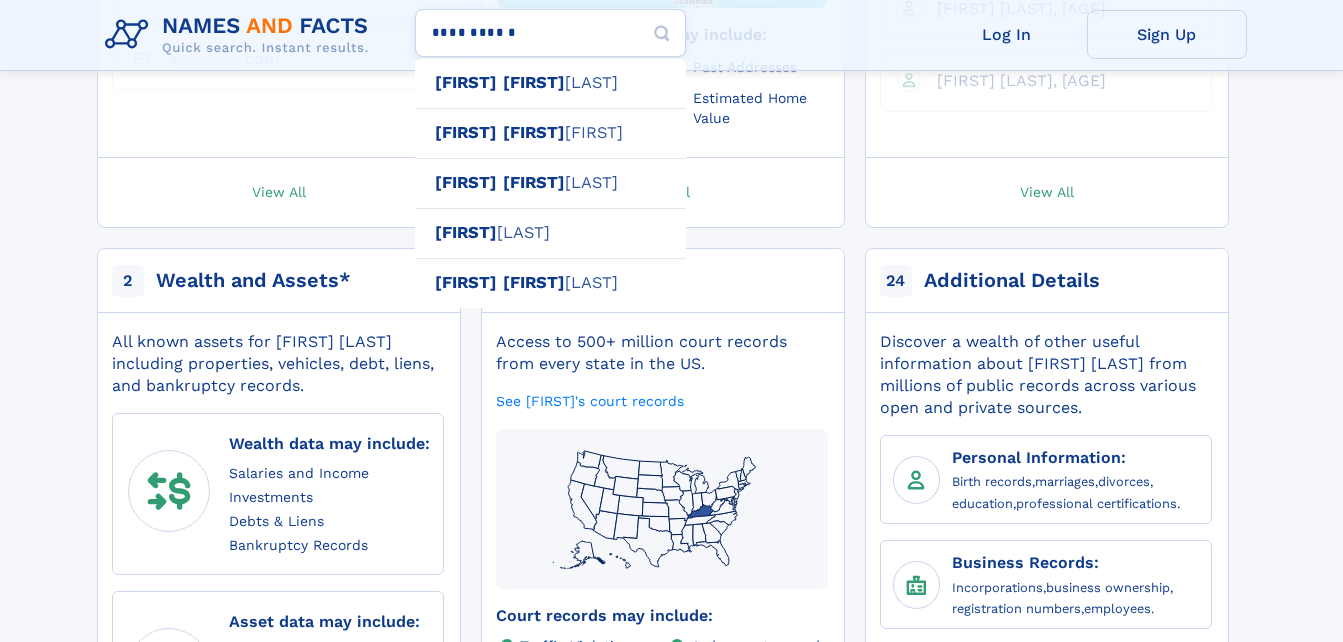 type on "**********" 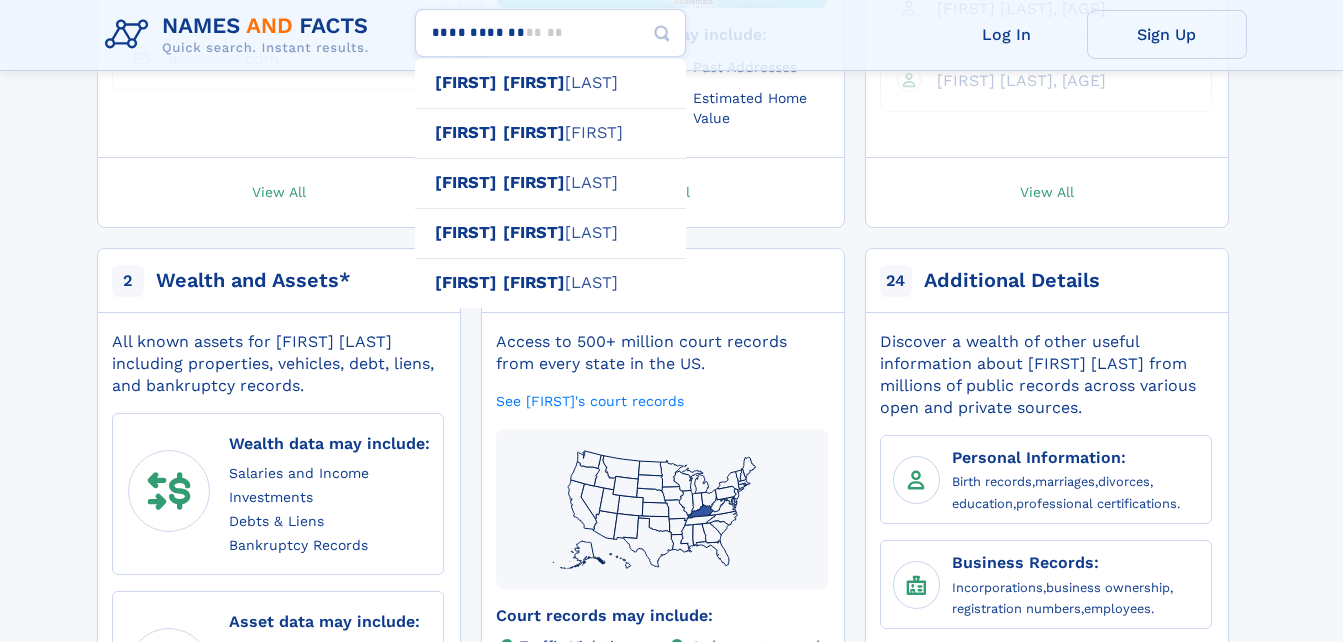 type on "**********" 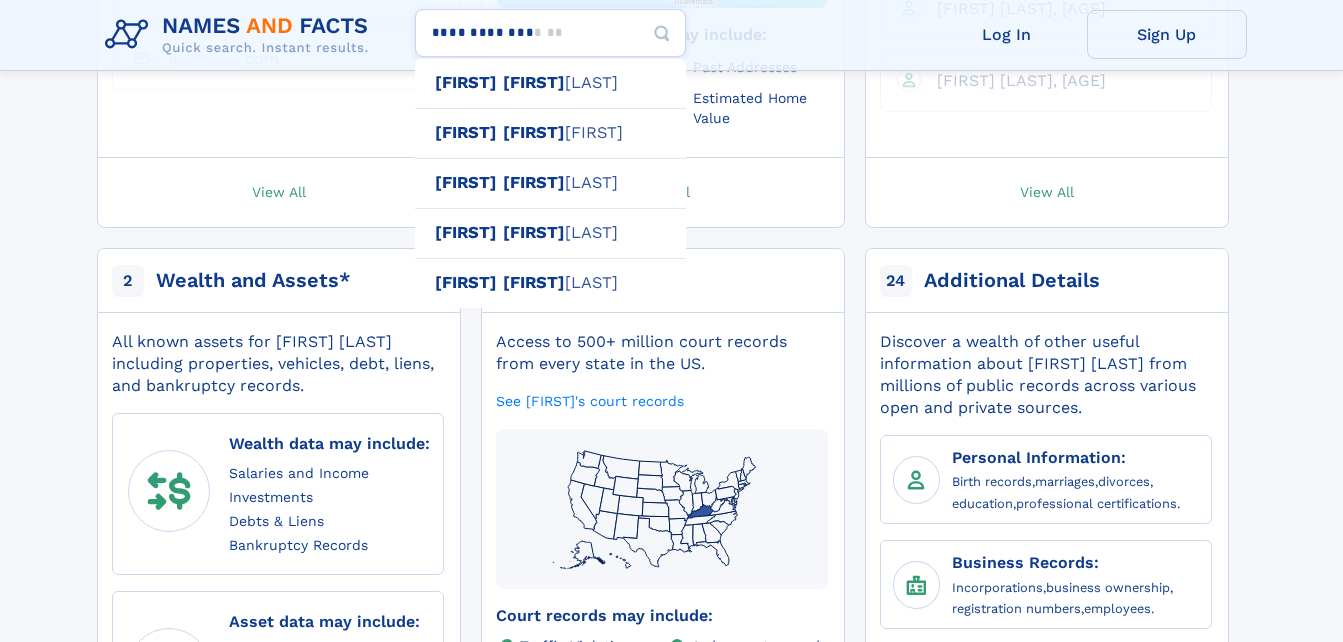 type 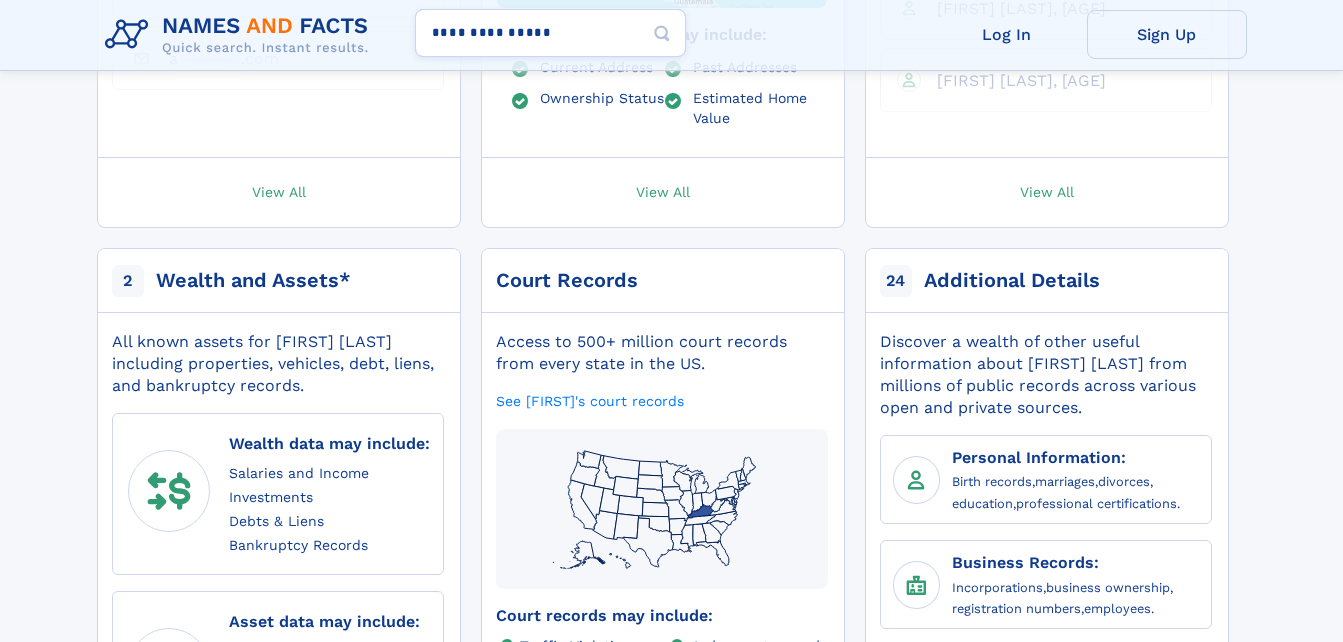 type on "**********" 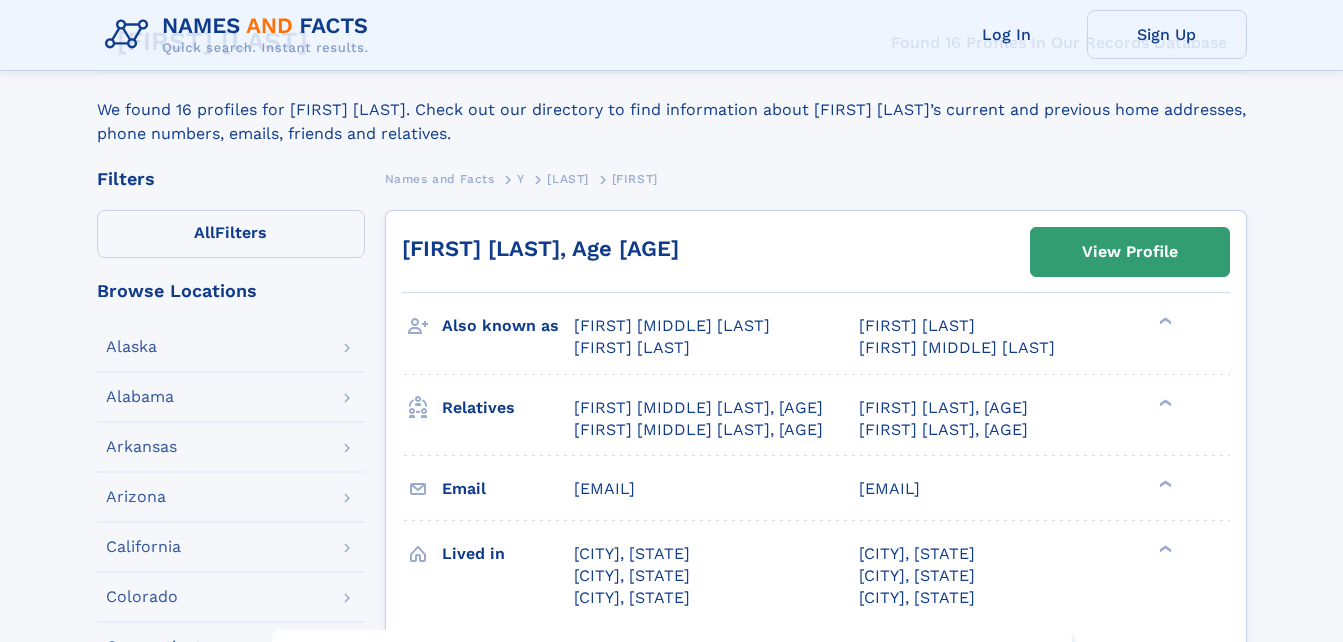 scroll, scrollTop: 305, scrollLeft: 0, axis: vertical 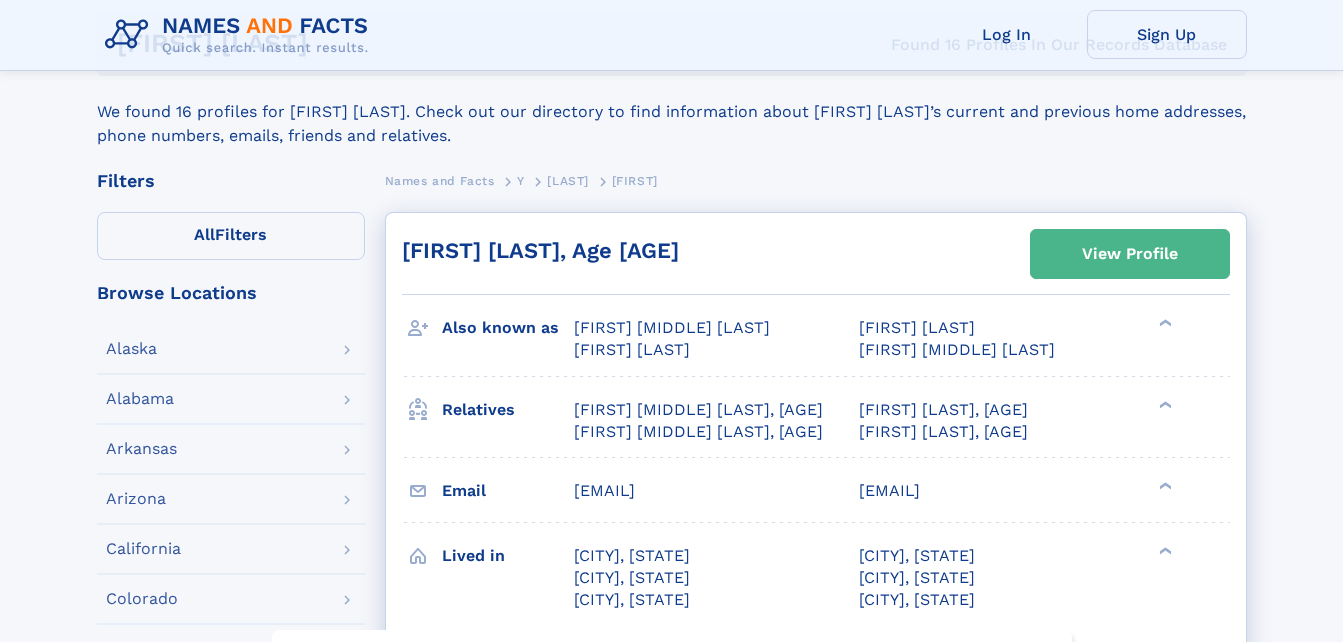 click on "View Profile" at bounding box center (1130, 254) 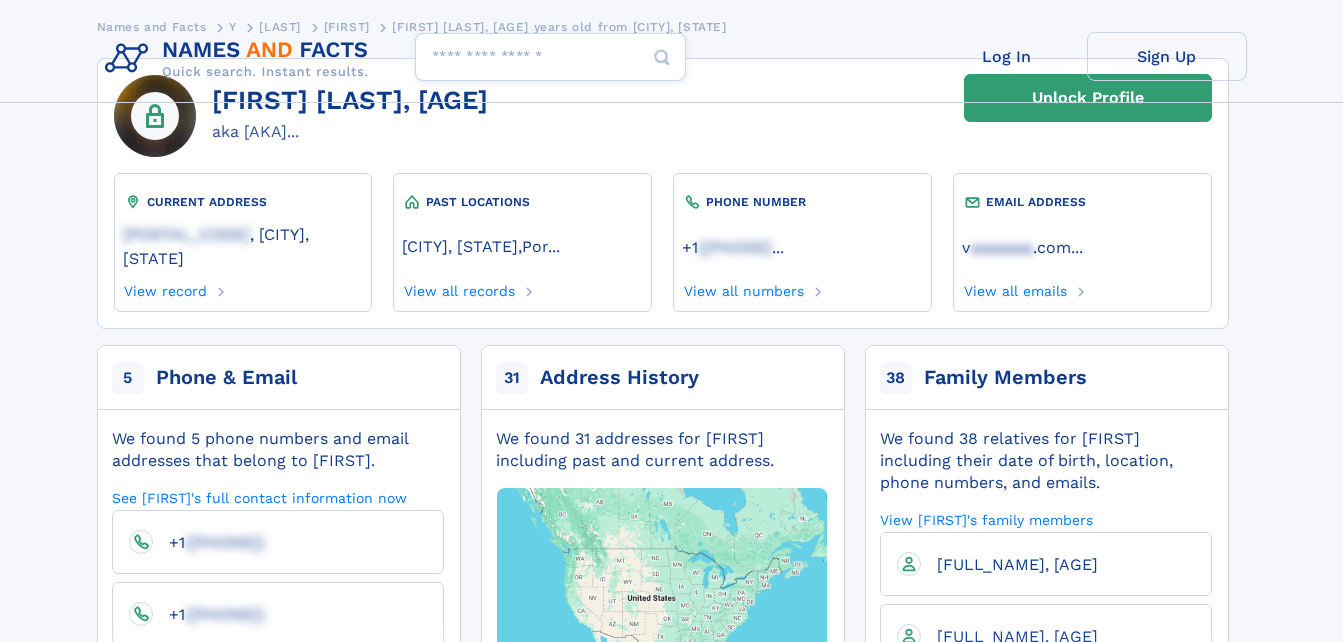 scroll, scrollTop: 0, scrollLeft: 0, axis: both 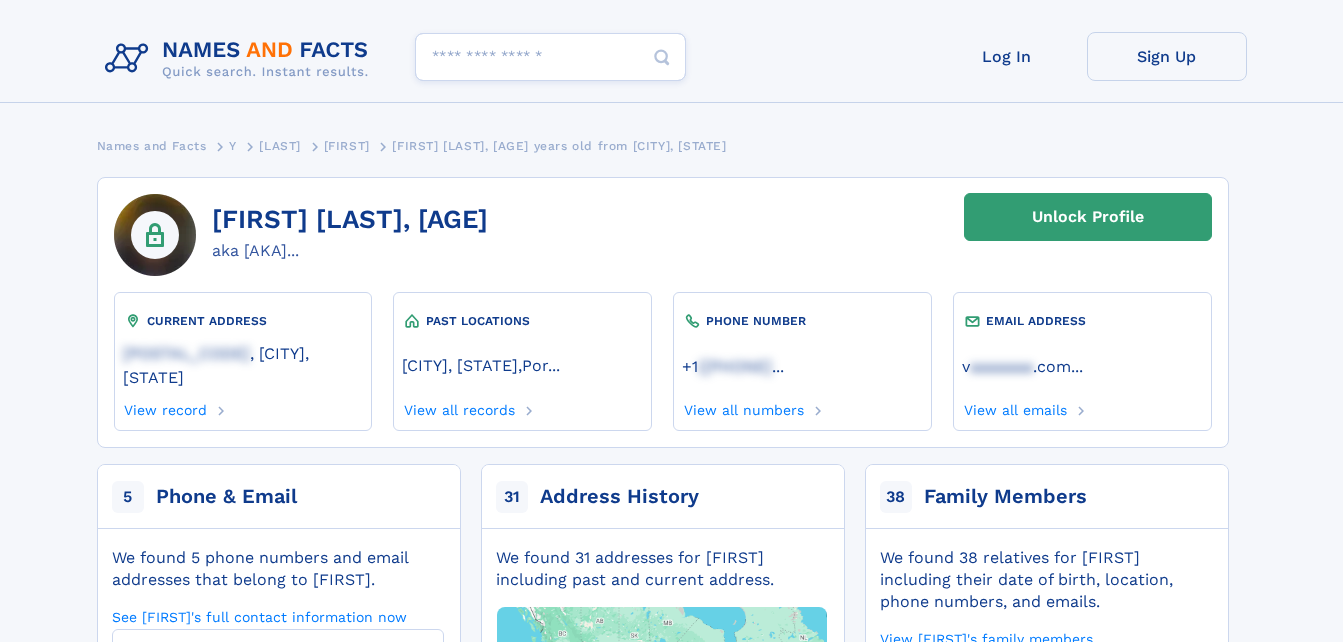 click on "Search people" at bounding box center (550, 57) 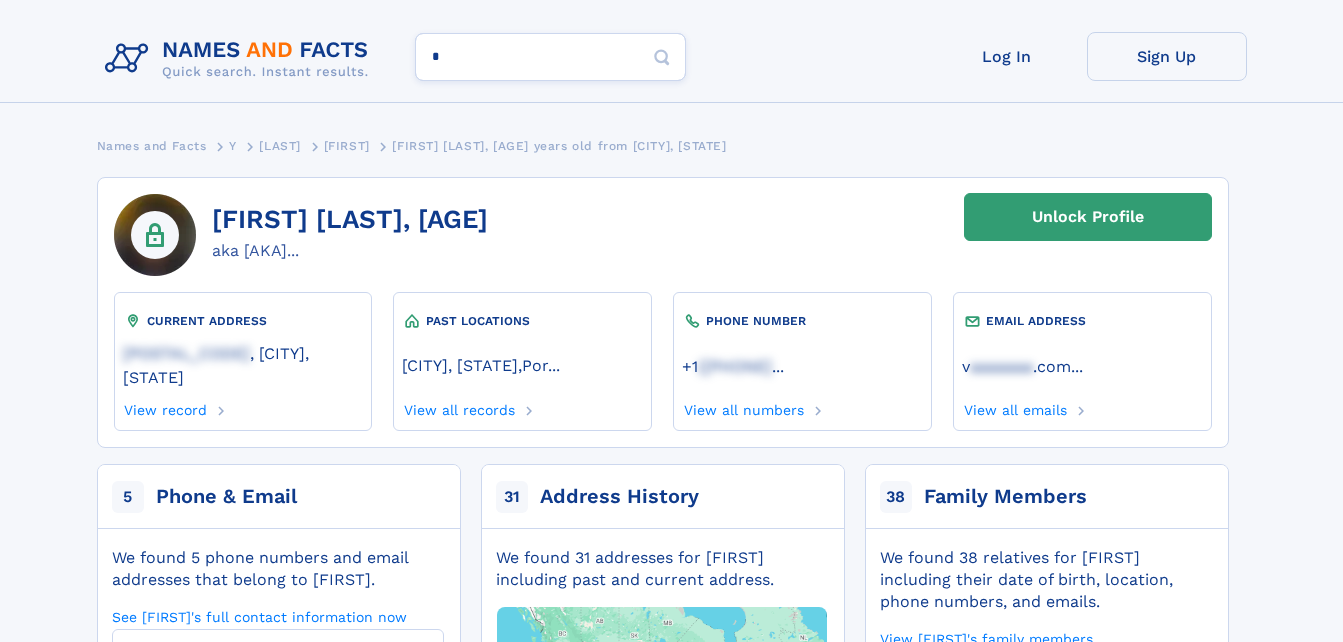 type on "**" 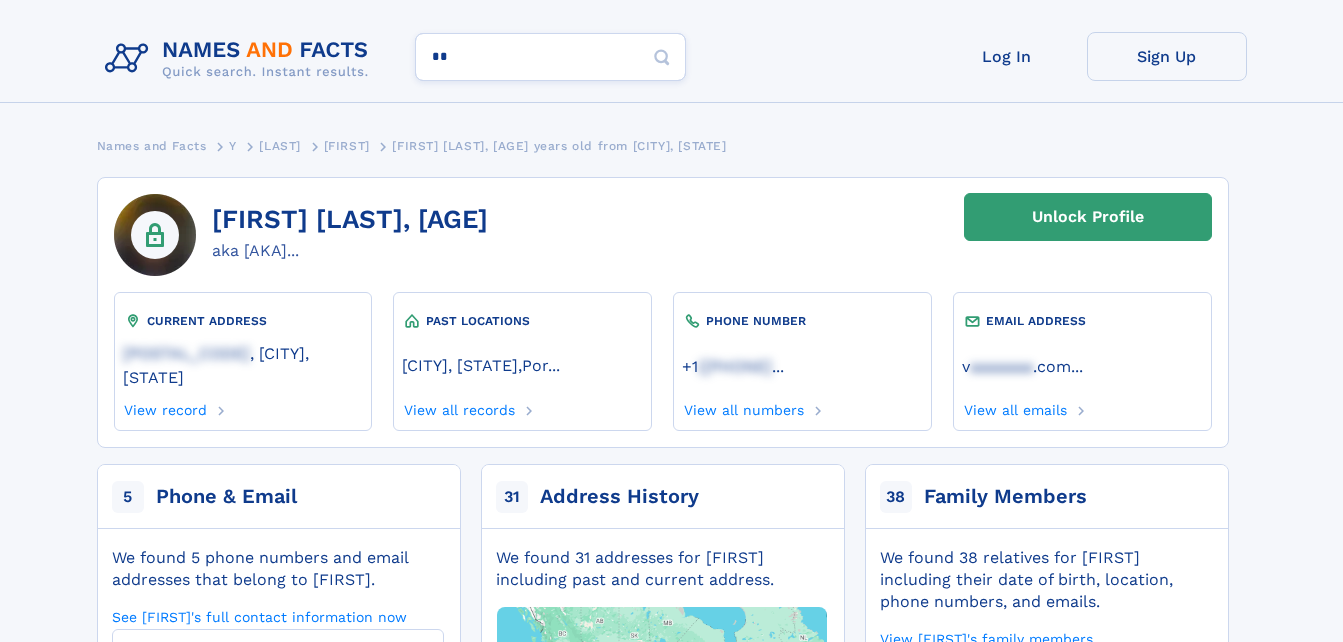 type on "*********" 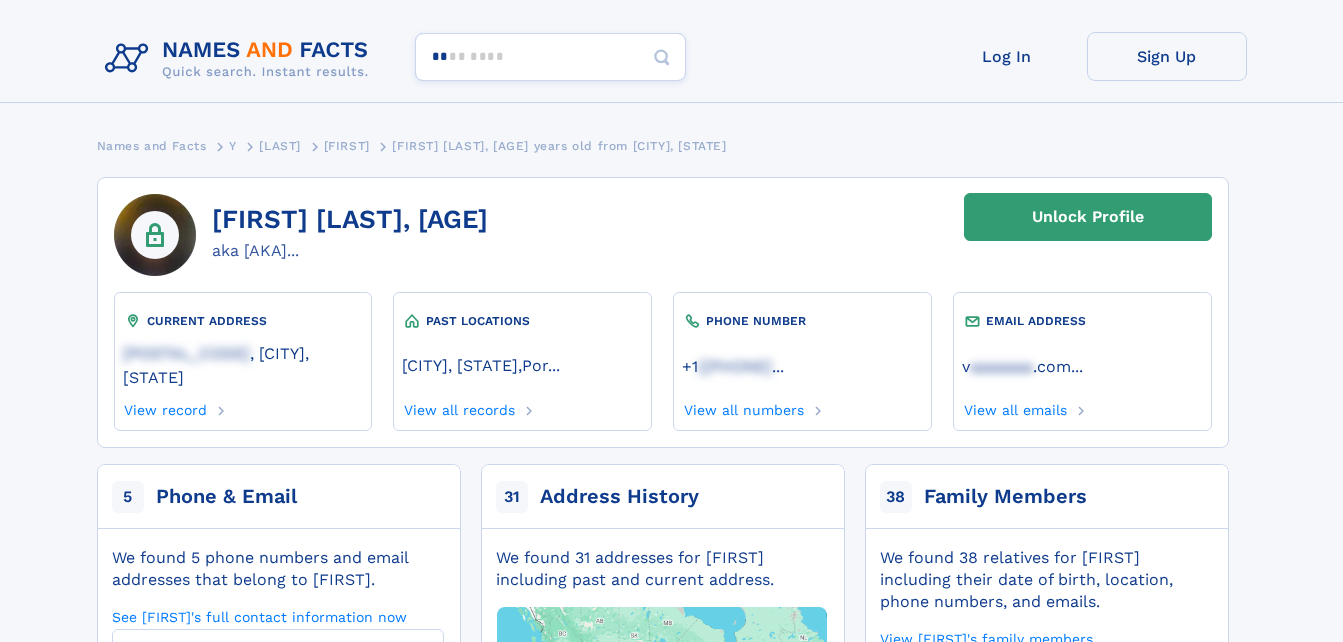 type on "***" 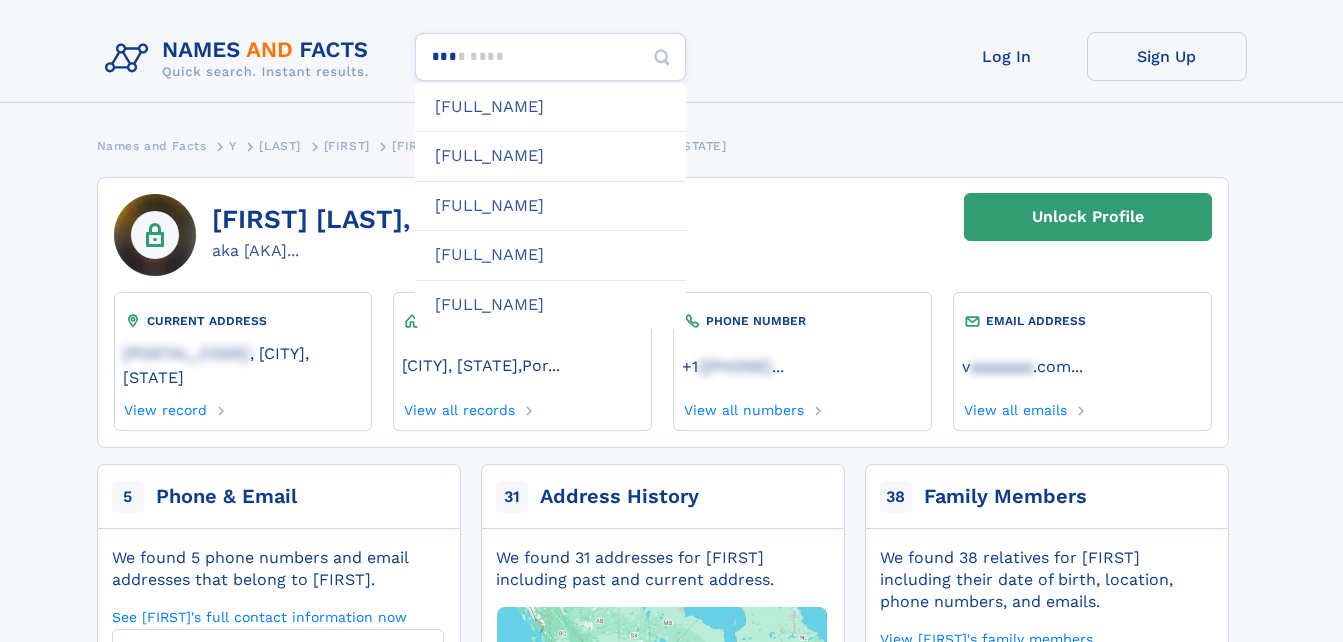 type 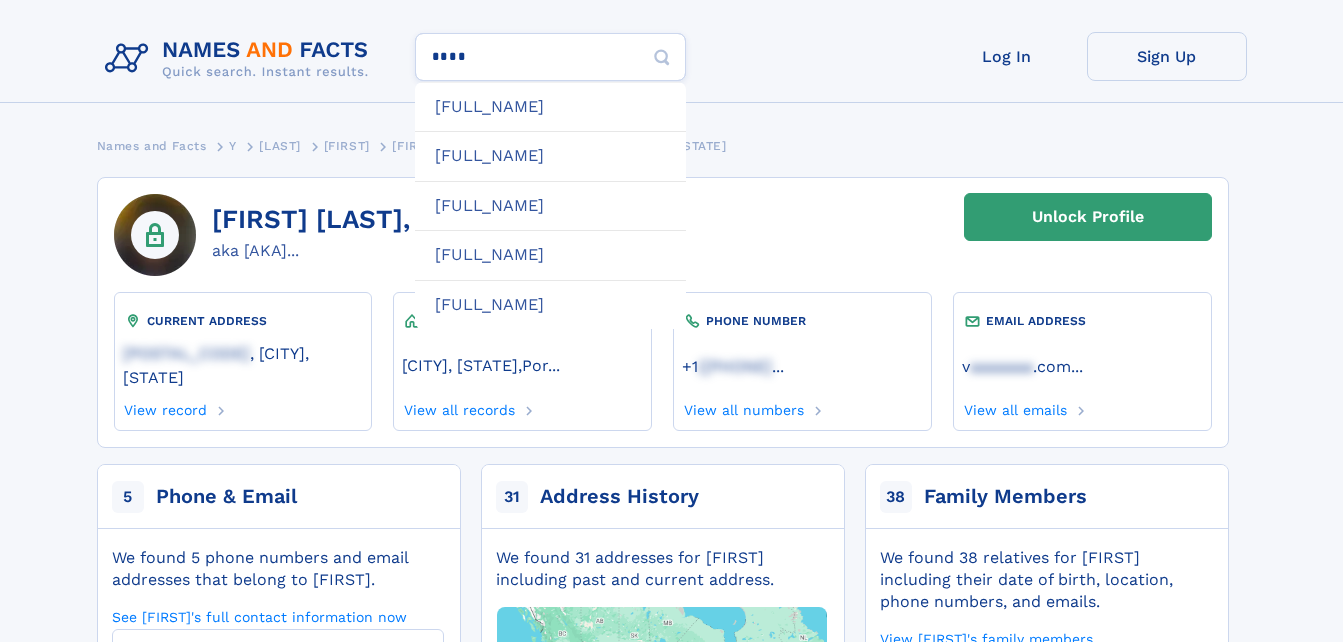 type on "*****" 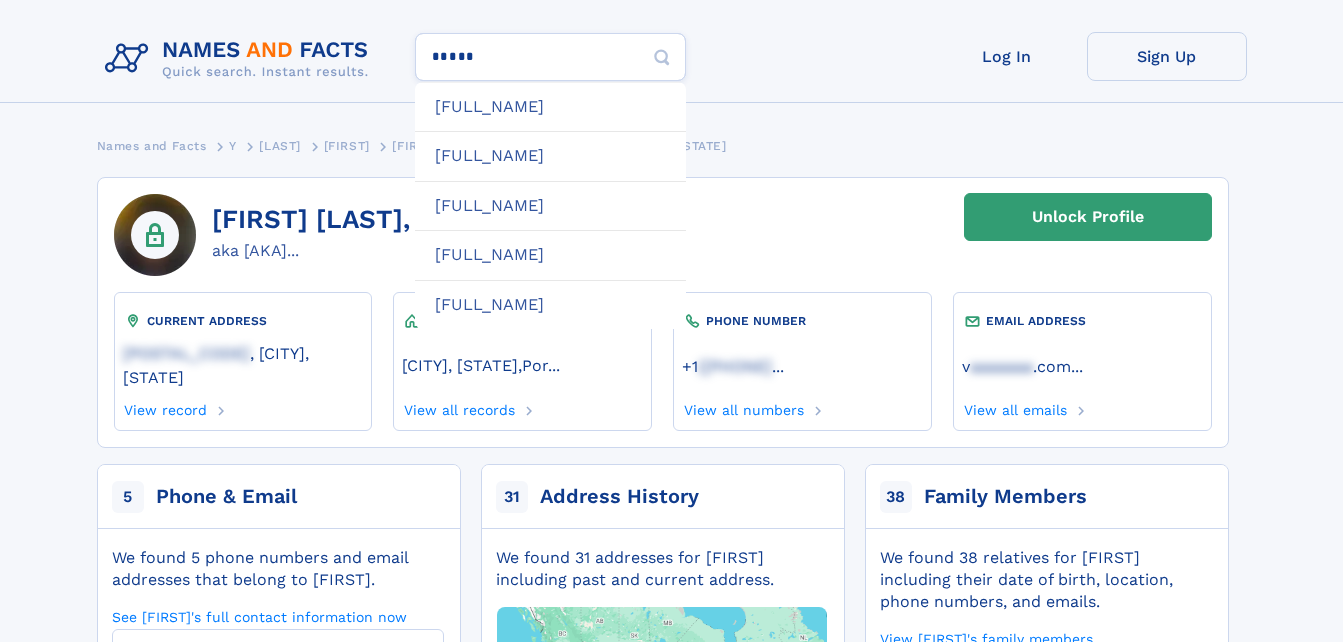 type on "*********" 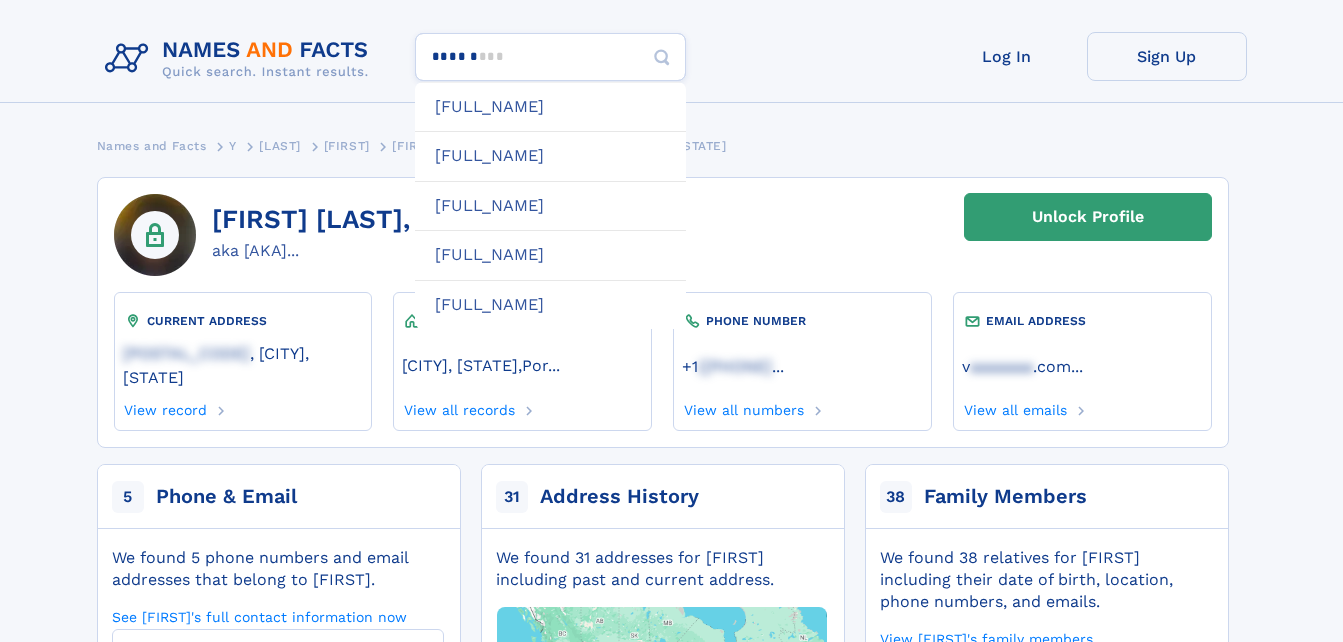 type on "******" 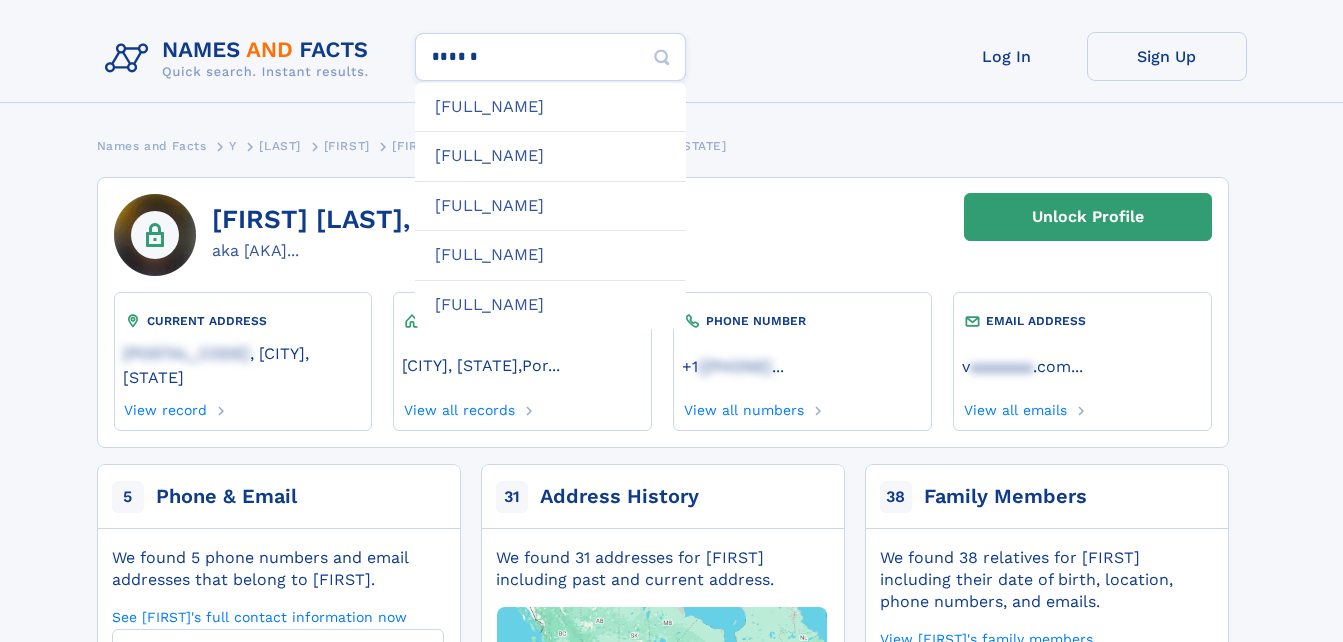 type on "**********" 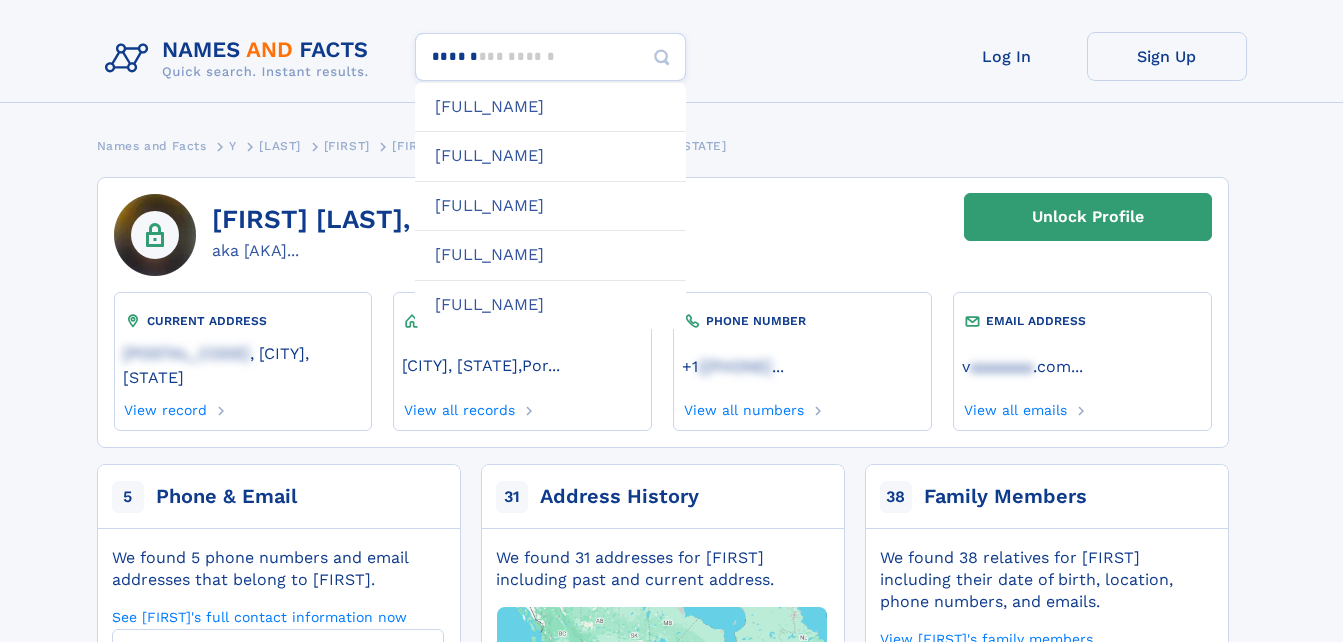 type on "********" 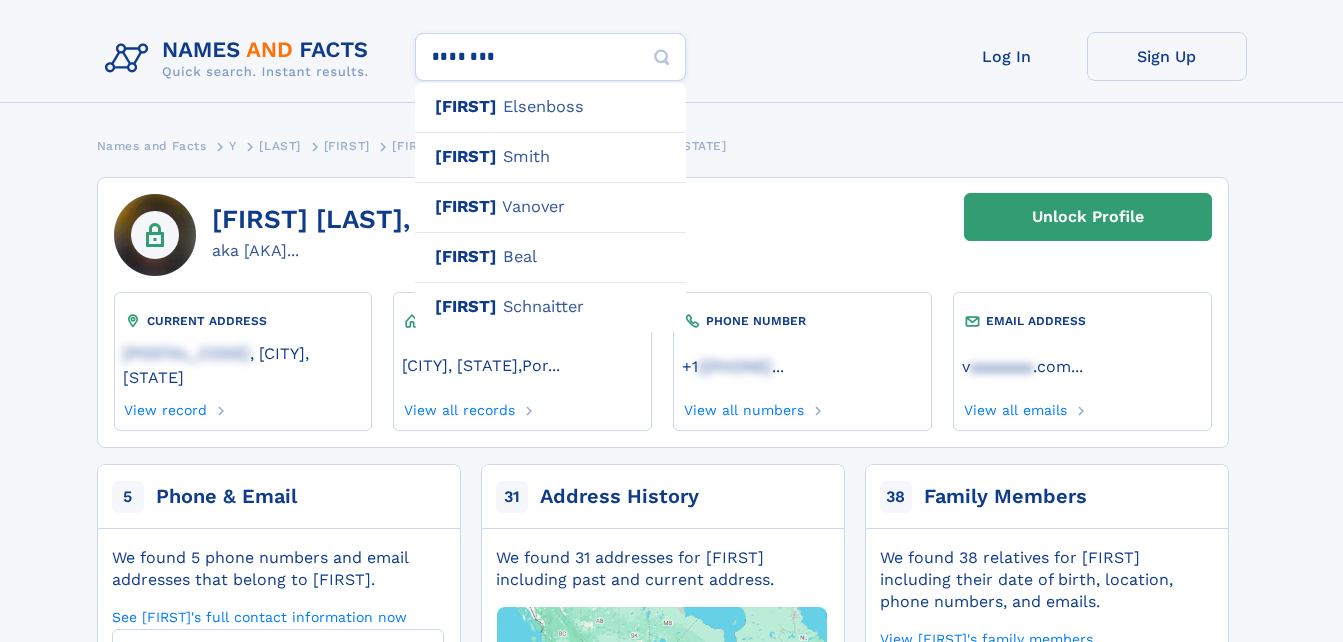 type on "**********" 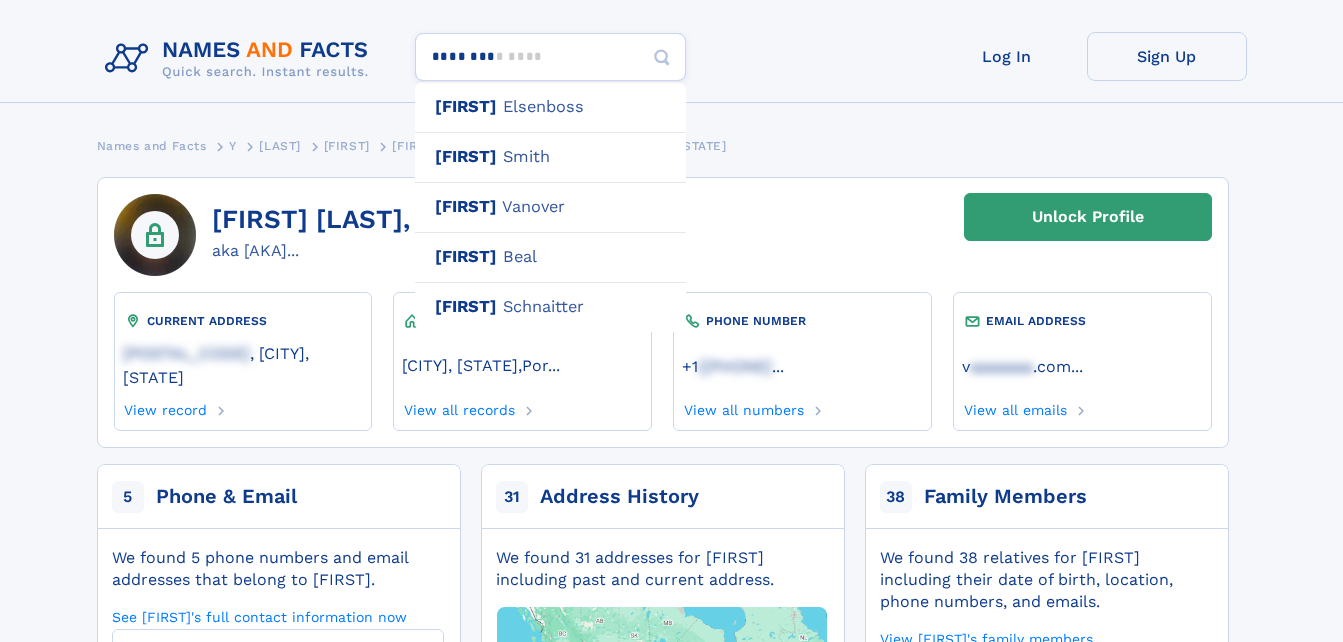 type on "*********" 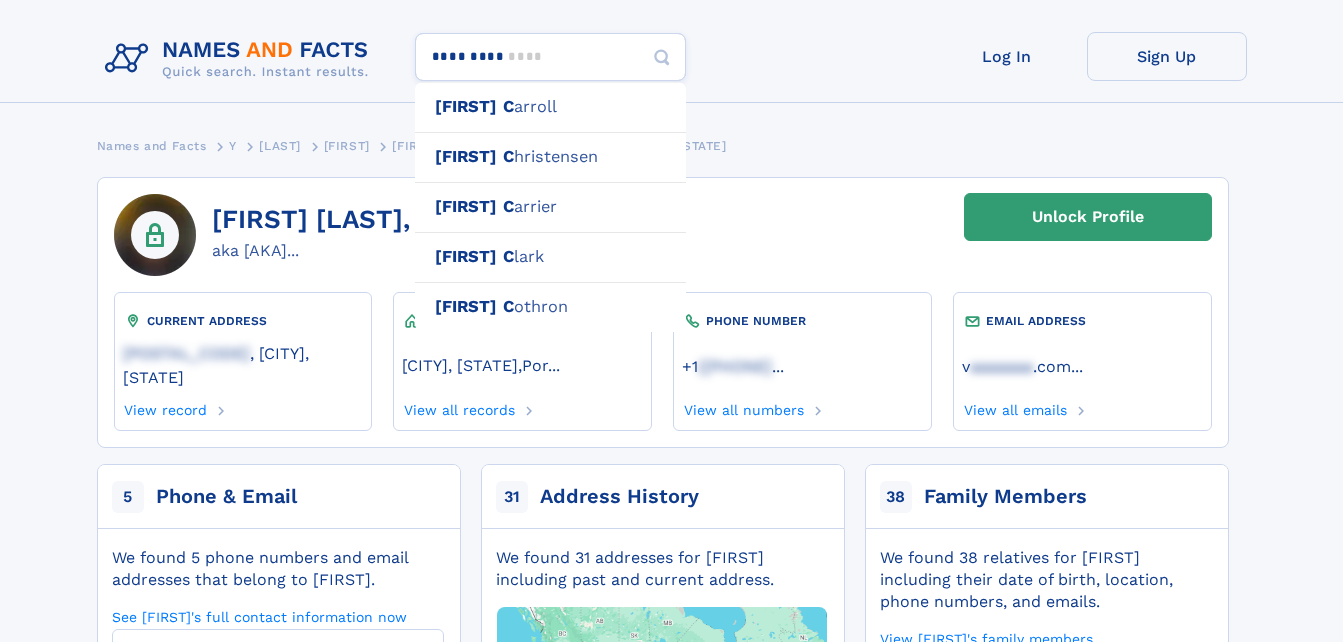 type 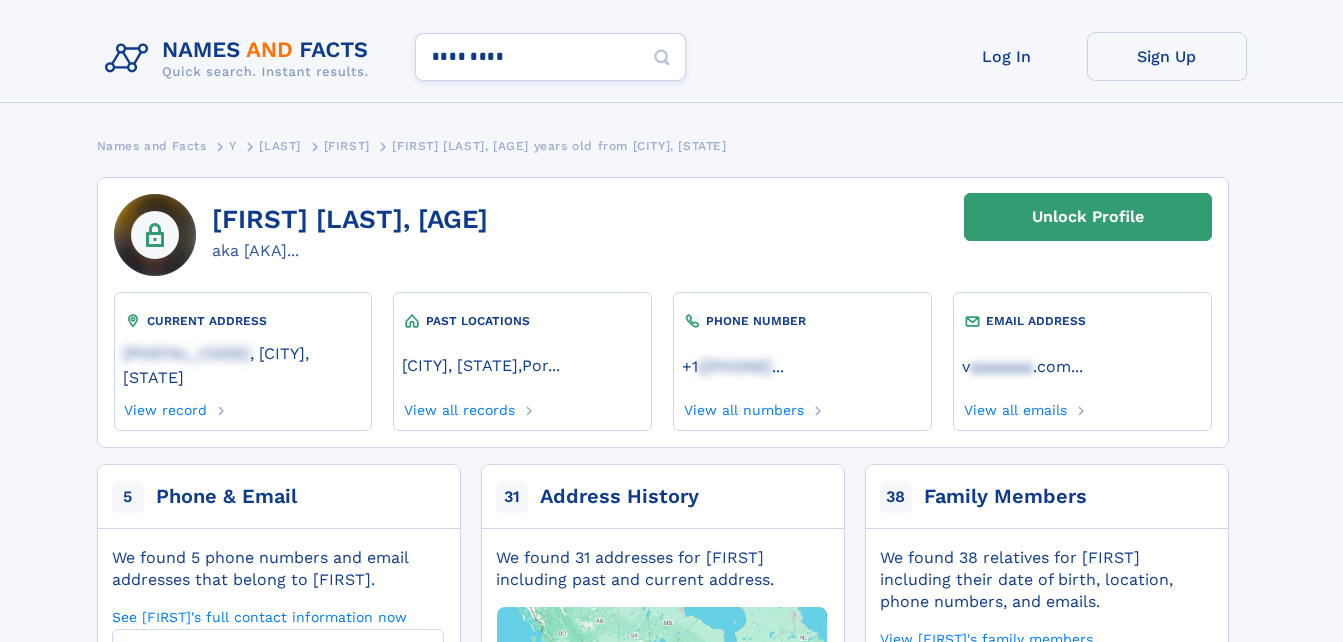 type on "**********" 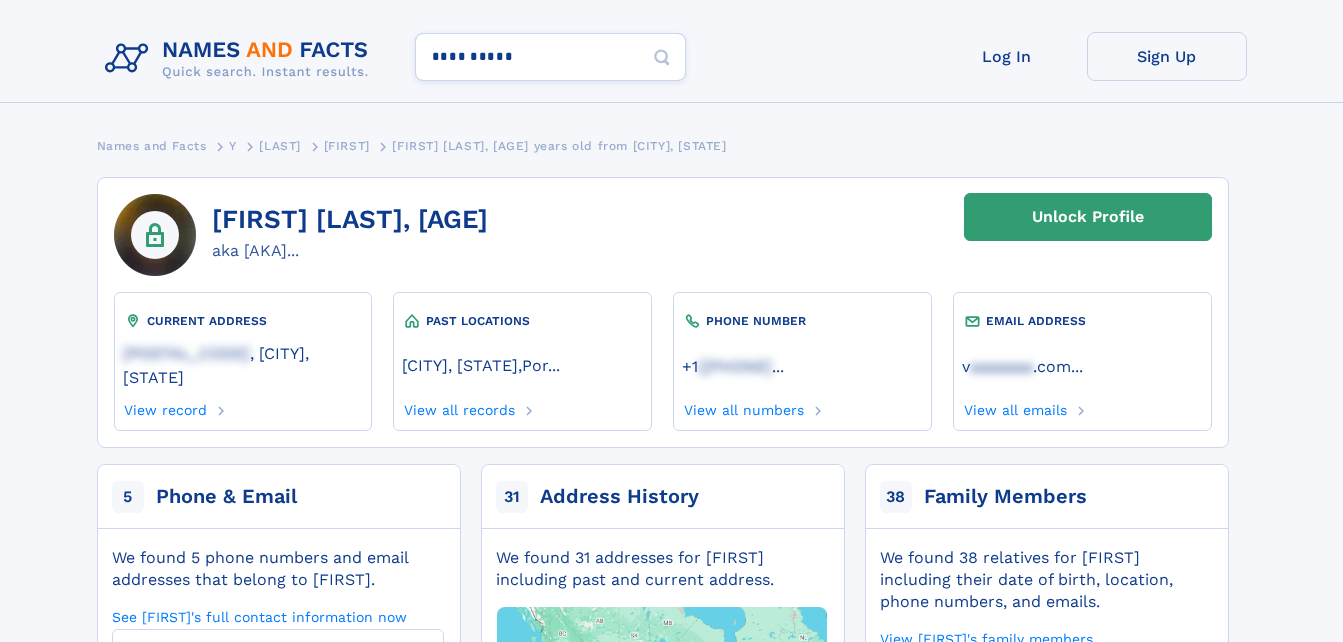 type on "**********" 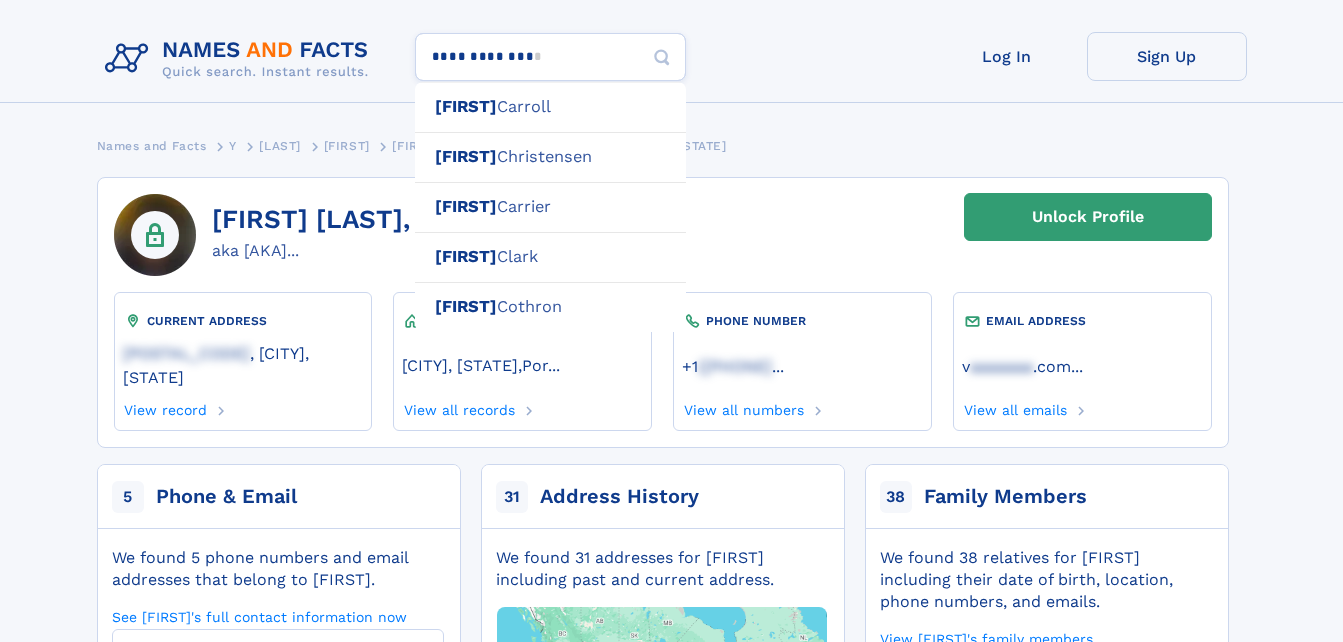 type on "**********" 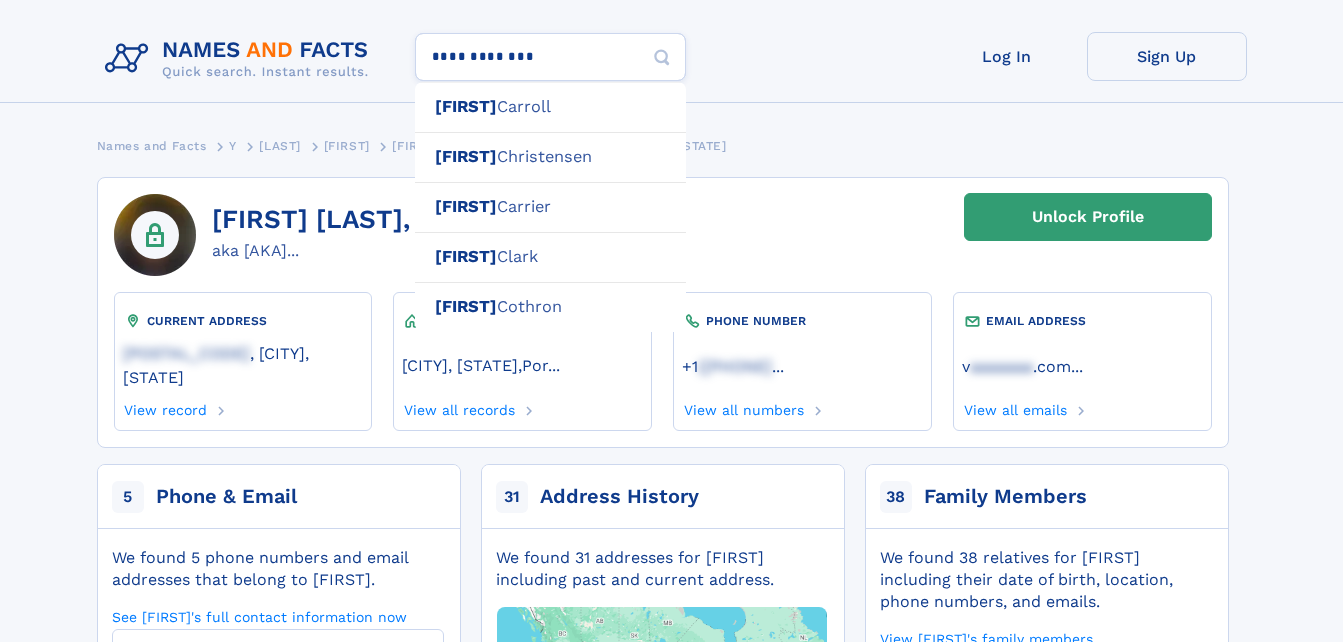 type on "**********" 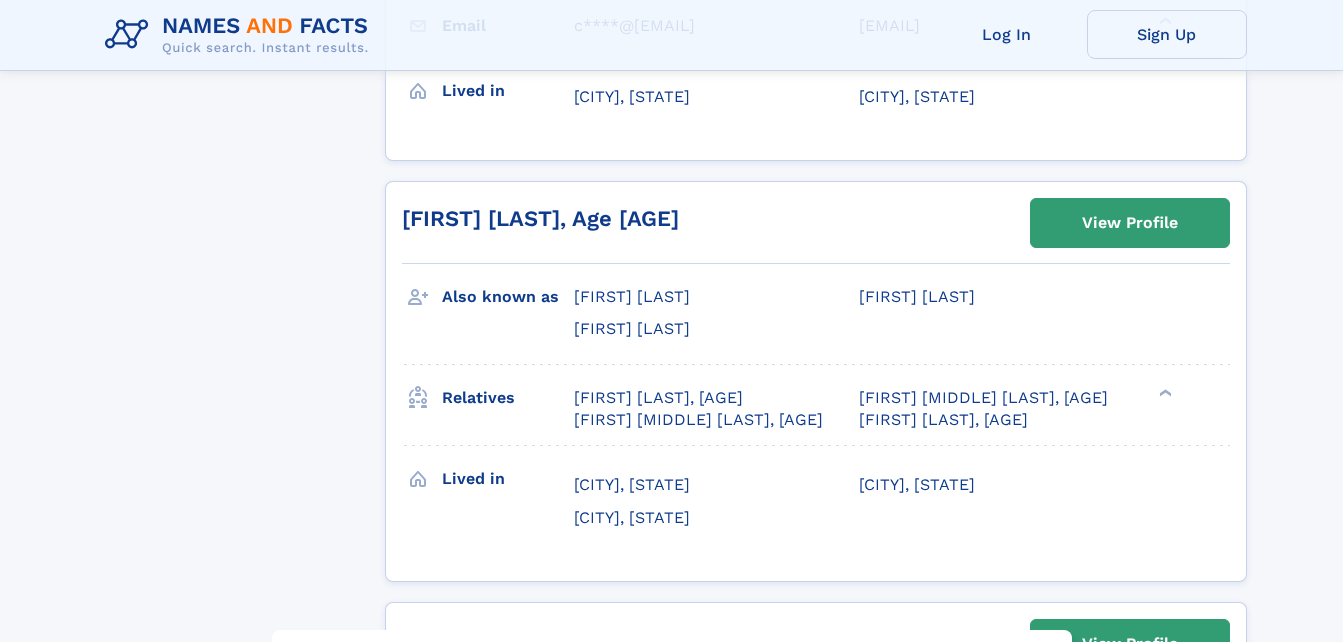 scroll, scrollTop: 1232, scrollLeft: 0, axis: vertical 